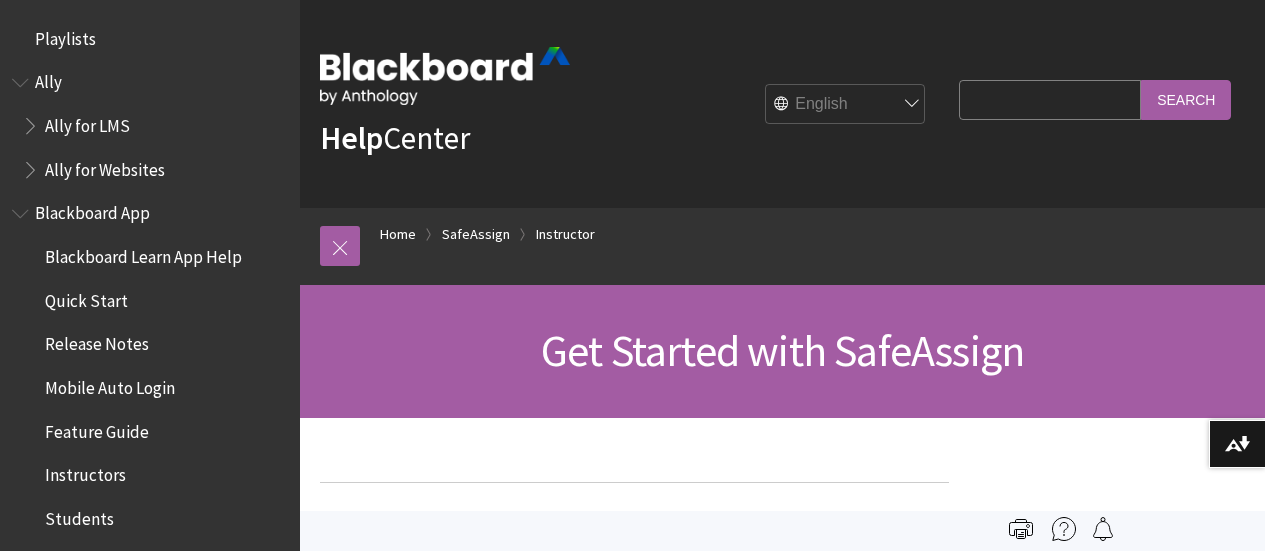 scroll, scrollTop: 0, scrollLeft: 0, axis: both 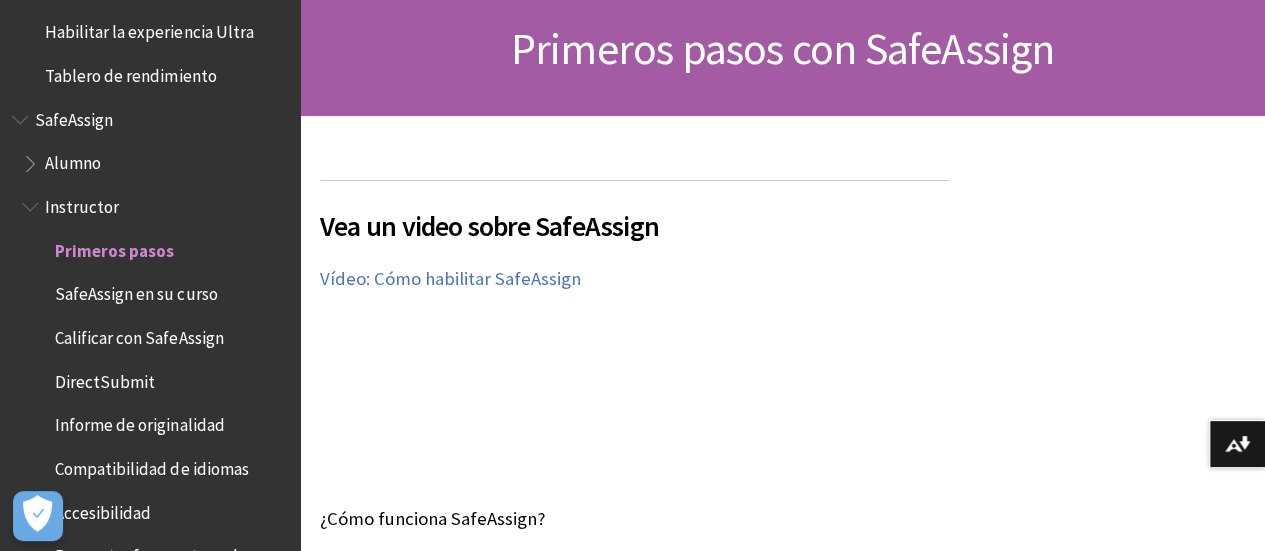 click on "SafeAssign" at bounding box center [74, 115] 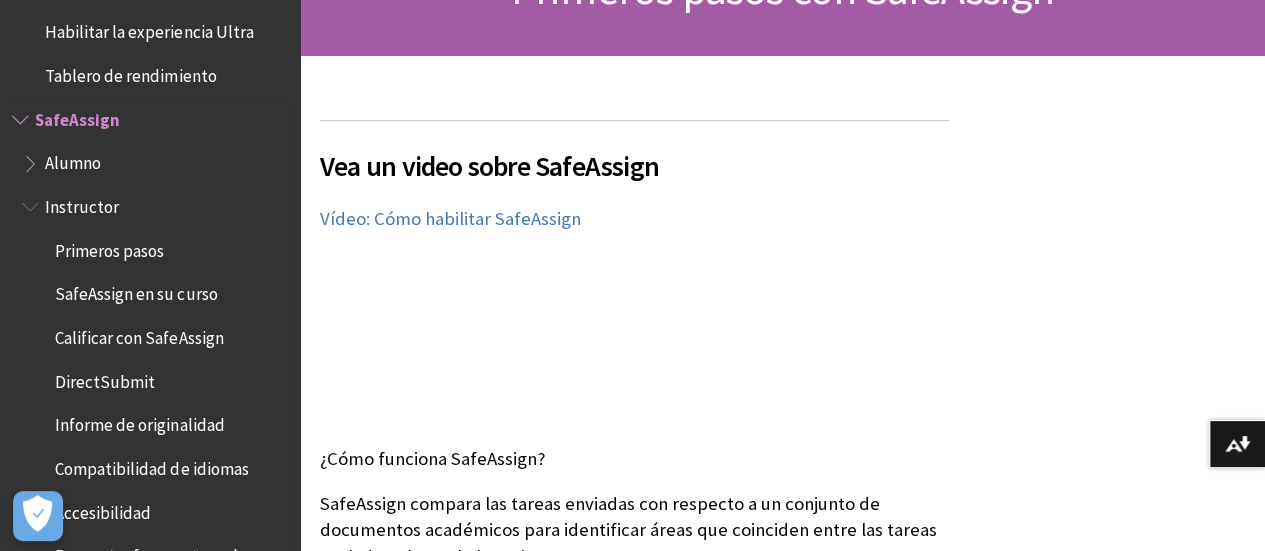 scroll, scrollTop: 300, scrollLeft: 0, axis: vertical 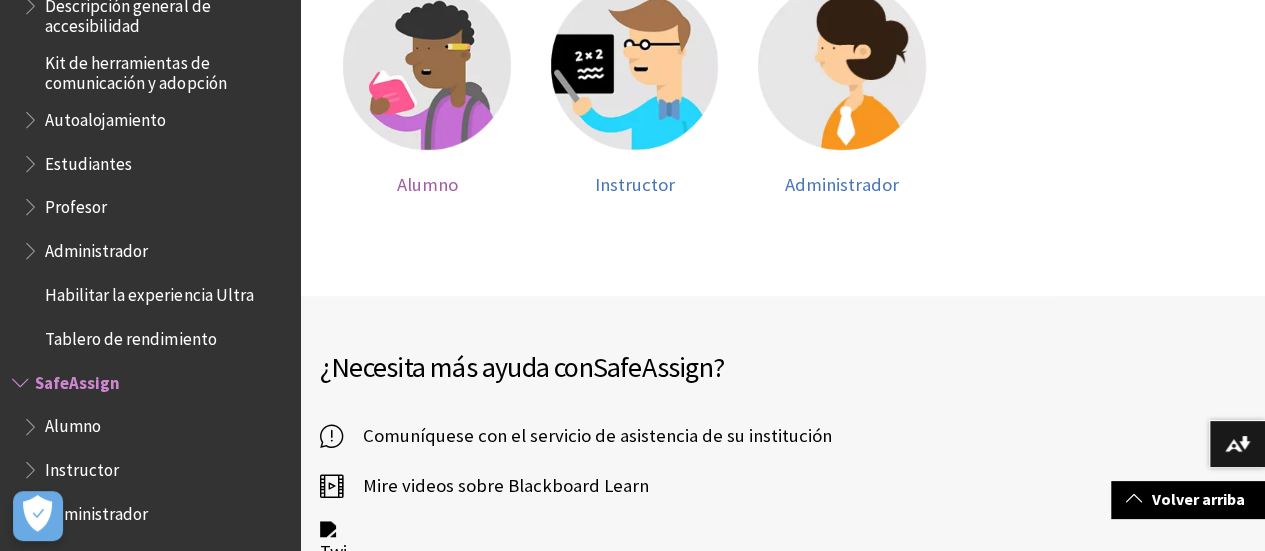 click at bounding box center (427, 66) 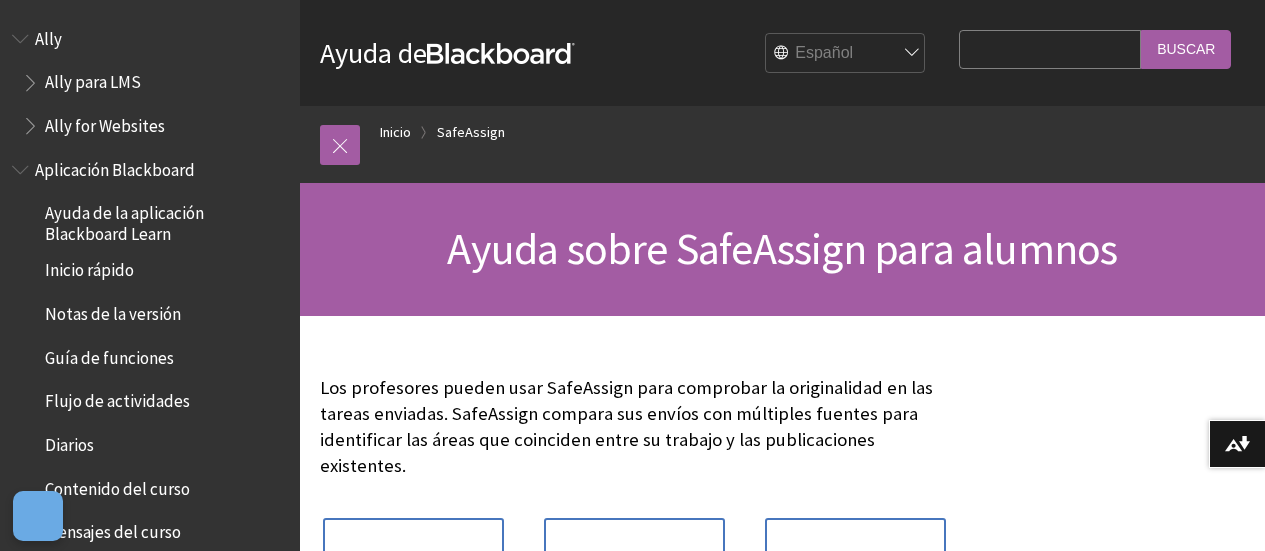 scroll, scrollTop: 0, scrollLeft: 0, axis: both 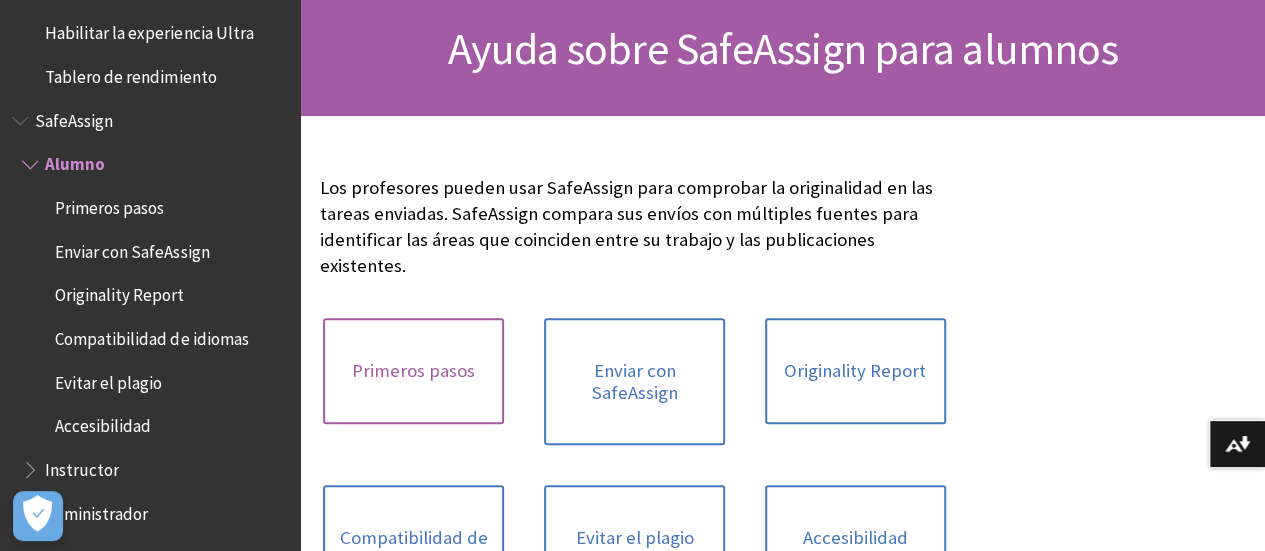 click on "Primeros pasos" at bounding box center (413, 371) 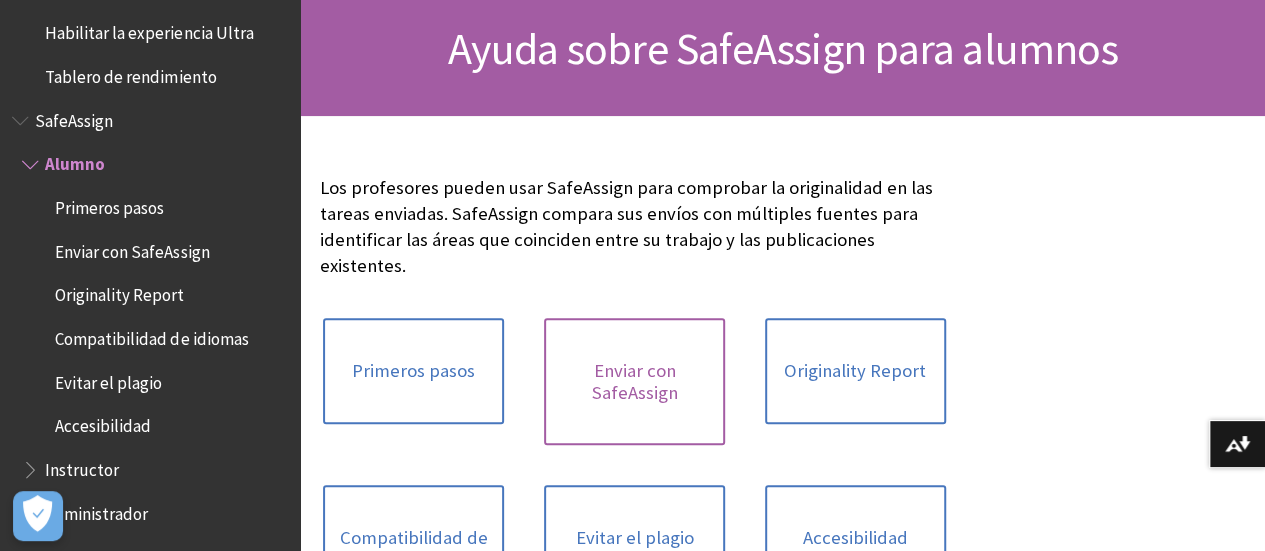 click on "Enviar con SafeAssign" at bounding box center [634, 381] 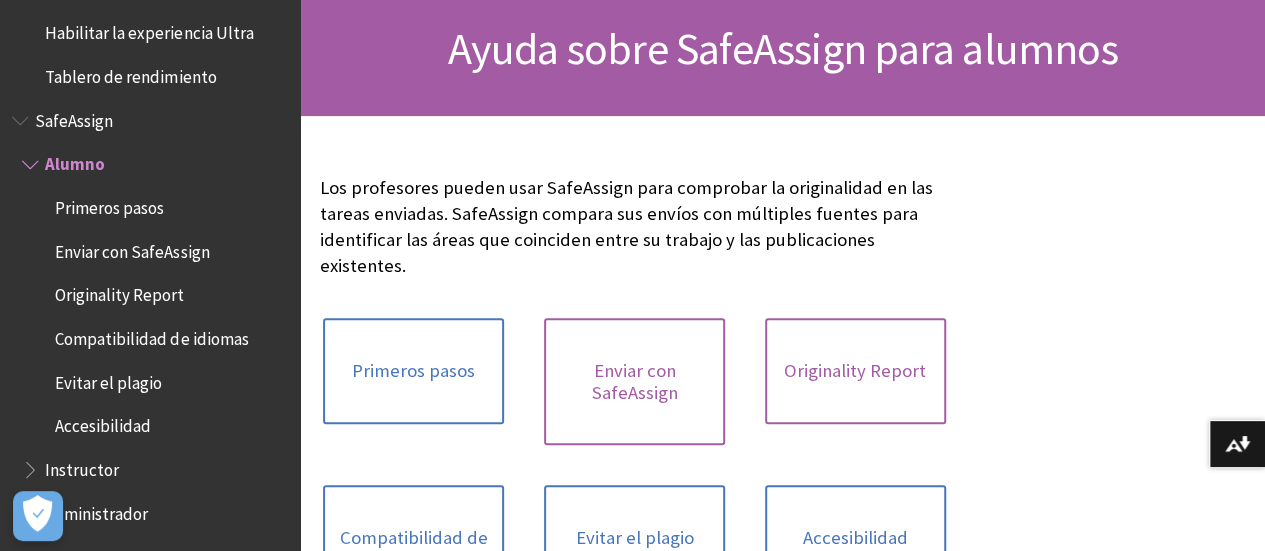 scroll, scrollTop: 600, scrollLeft: 0, axis: vertical 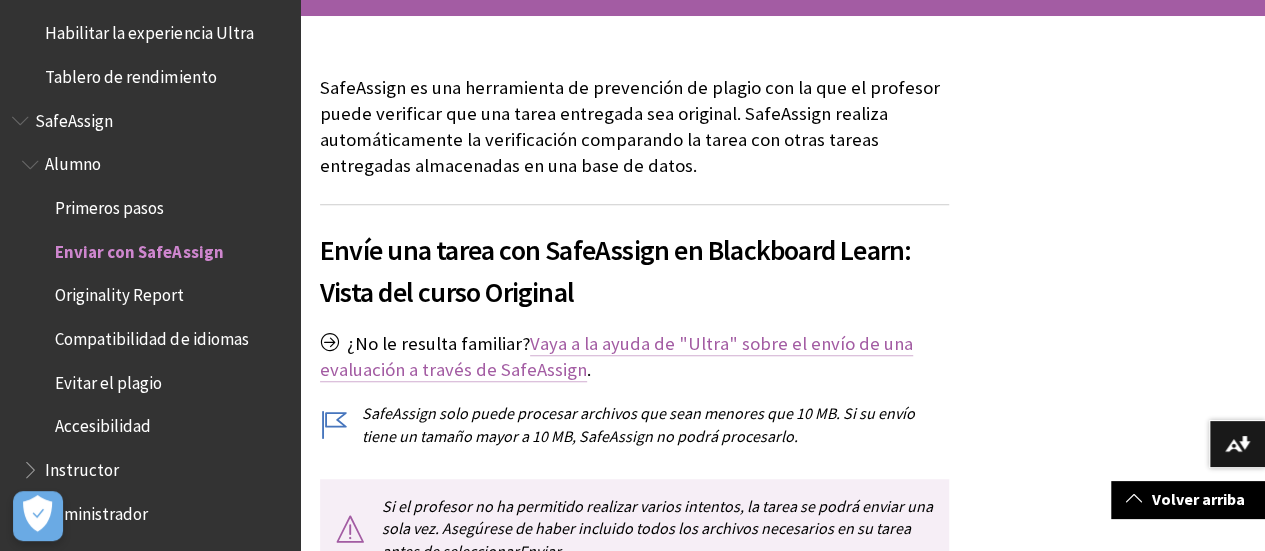 click on "Vaya a la ayuda de "Ultra" sobre el envío de una evaluación a través de SafeAssign" at bounding box center (616, 357) 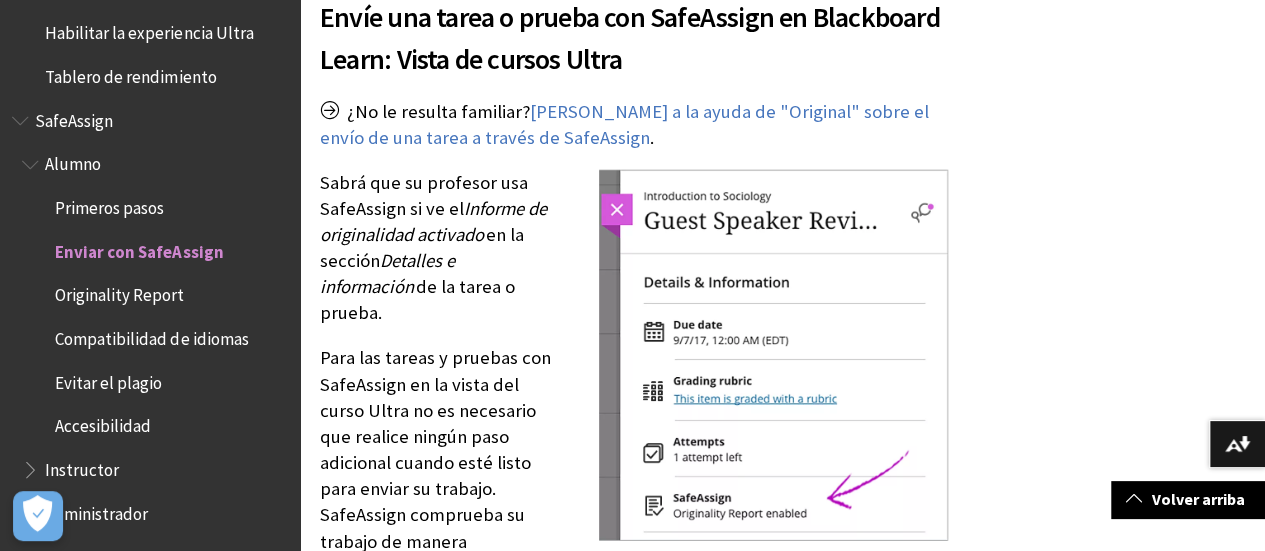 click on "¿No le resulta familiar?" at bounding box center (782, 1) 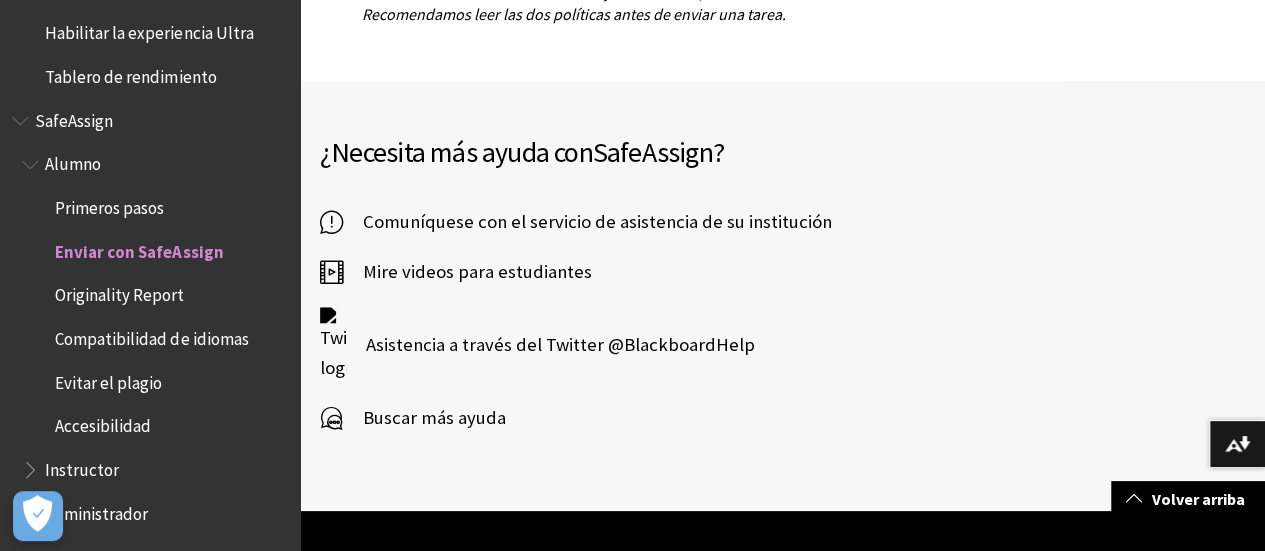 scroll, scrollTop: 4570, scrollLeft: 0, axis: vertical 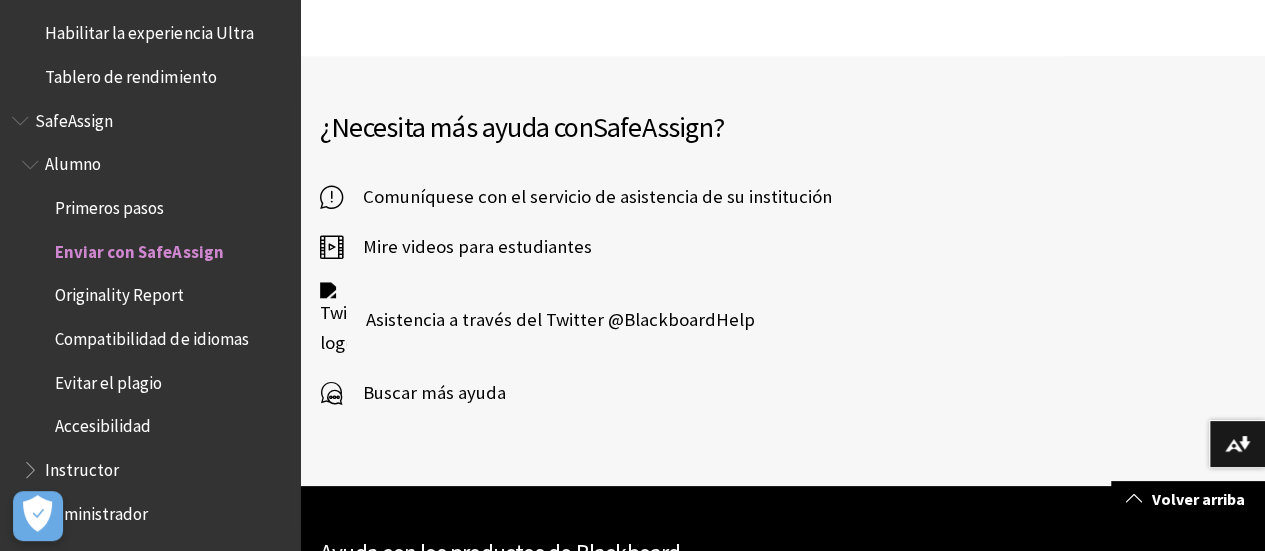 click on "Originality Report" at bounding box center [119, 291] 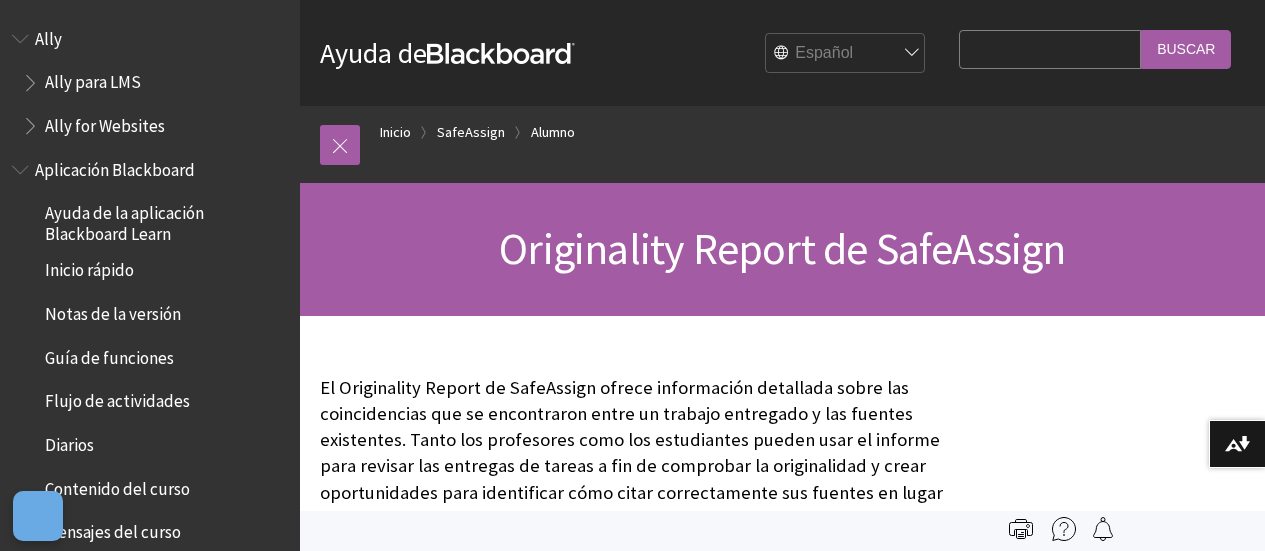 scroll, scrollTop: 0, scrollLeft: 0, axis: both 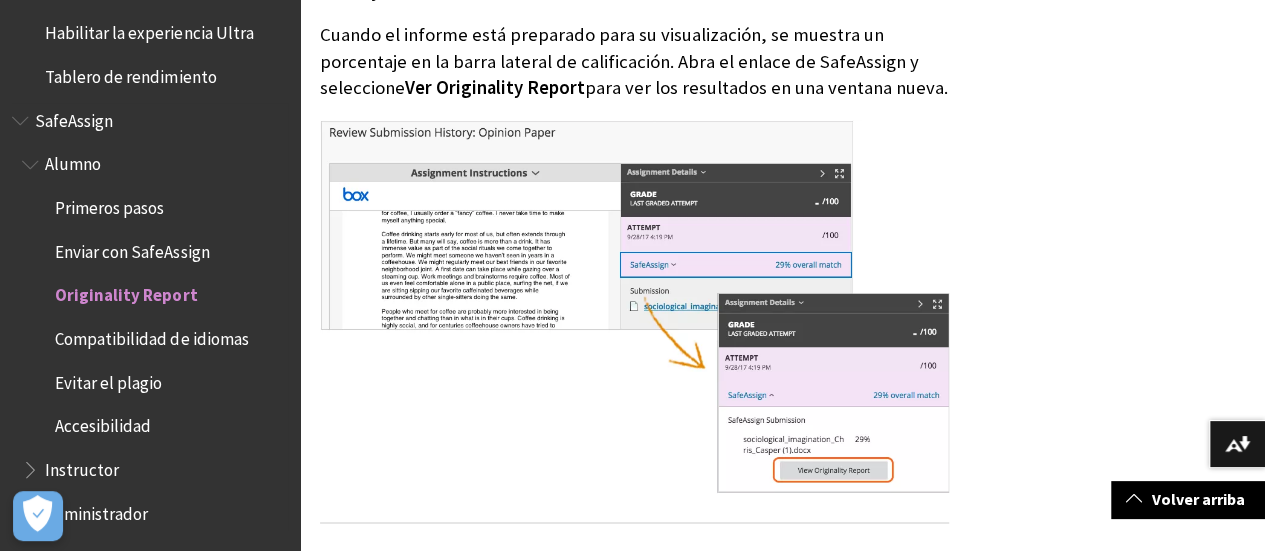 click on "Evitar el plagio" at bounding box center (108, 378) 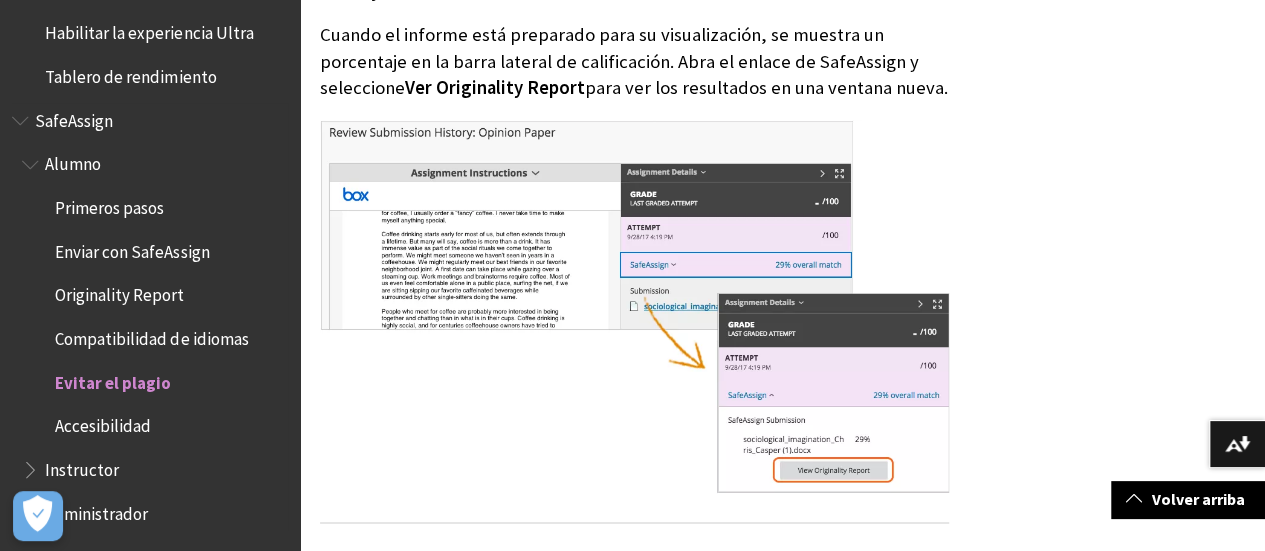 click on "Evitar el plagio" at bounding box center [113, 378] 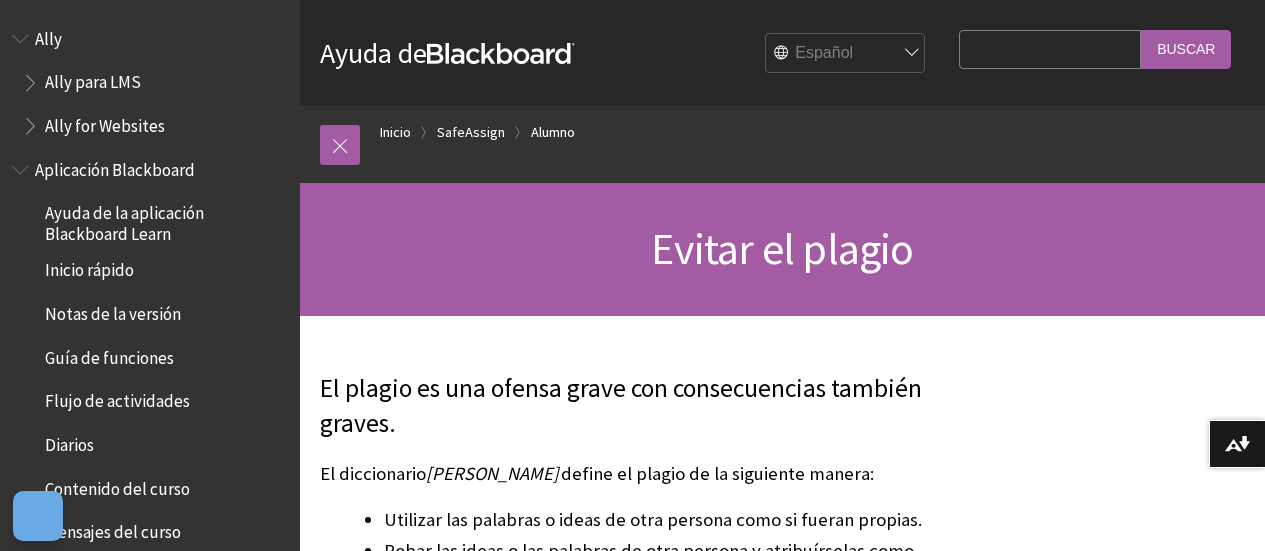 scroll, scrollTop: 200, scrollLeft: 0, axis: vertical 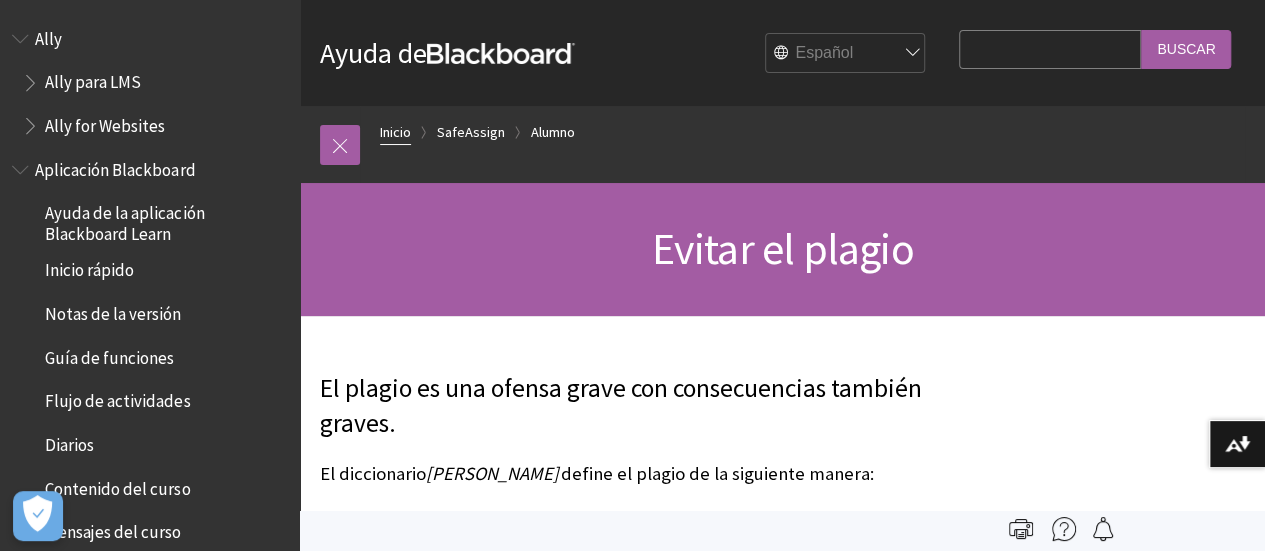 click on "Inicio" at bounding box center [395, 132] 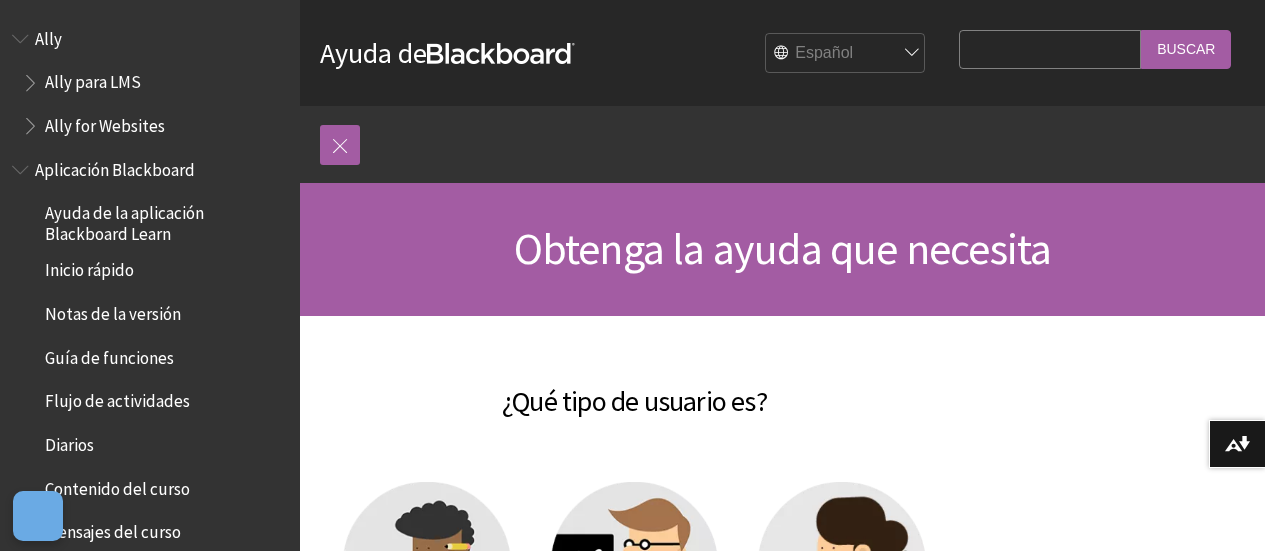 scroll, scrollTop: 0, scrollLeft: 0, axis: both 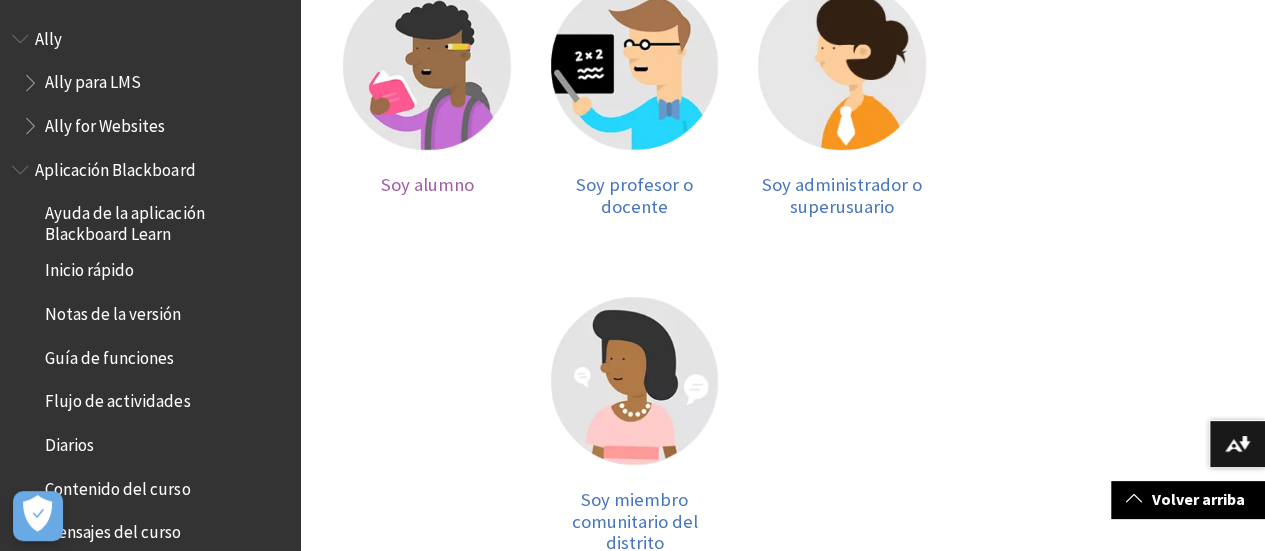 click at bounding box center [427, 66] 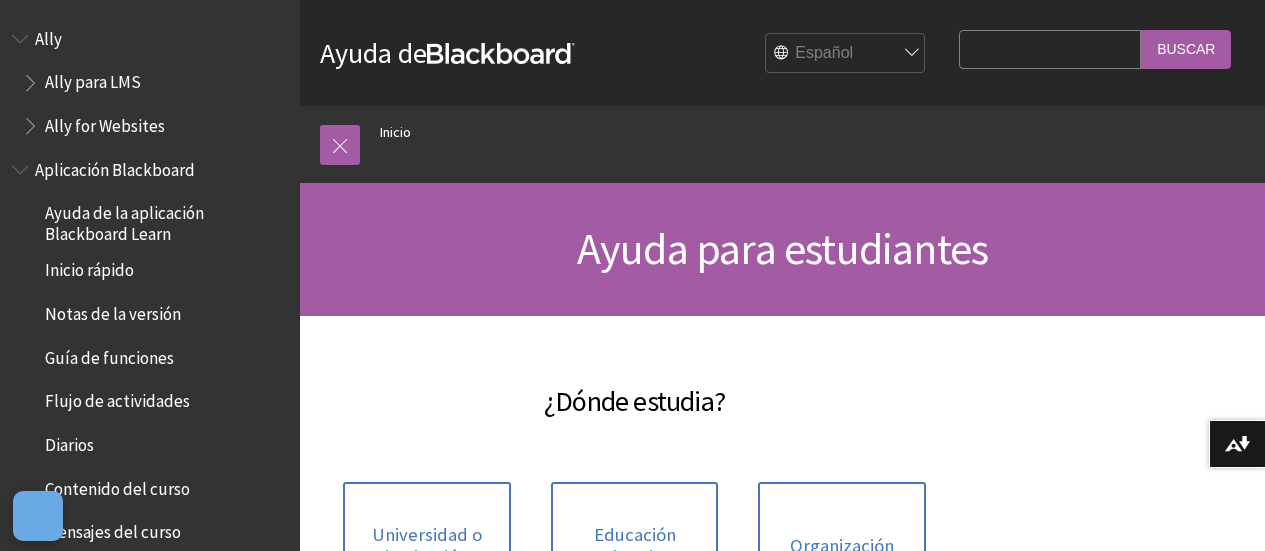 scroll, scrollTop: 0, scrollLeft: 0, axis: both 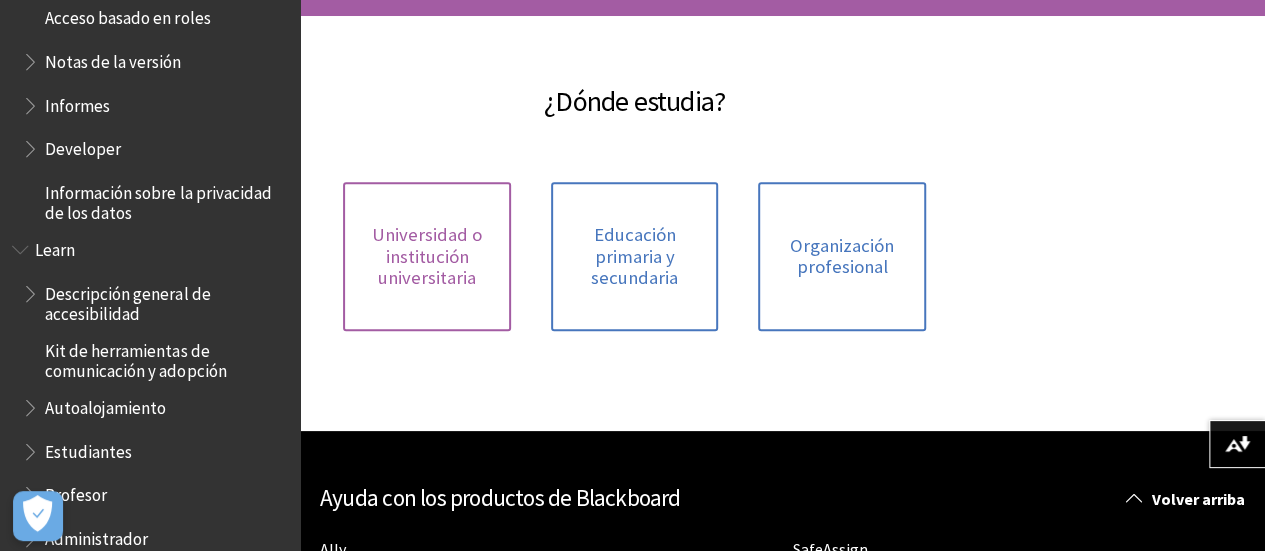 click on "Universidad o institución universitaria" at bounding box center [427, 256] 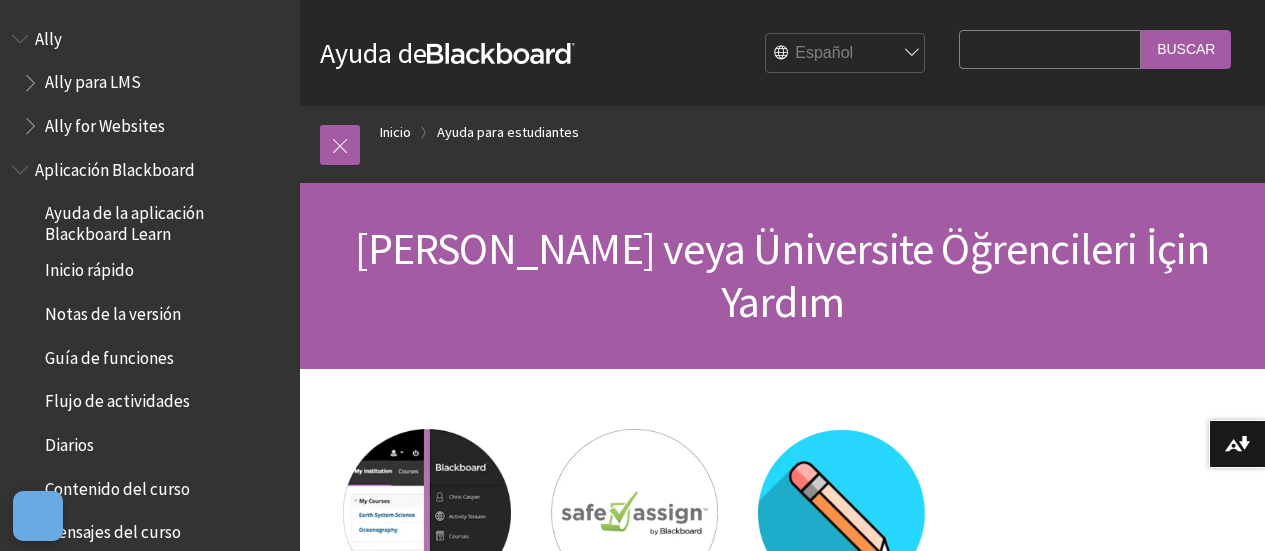 scroll, scrollTop: 0, scrollLeft: 0, axis: both 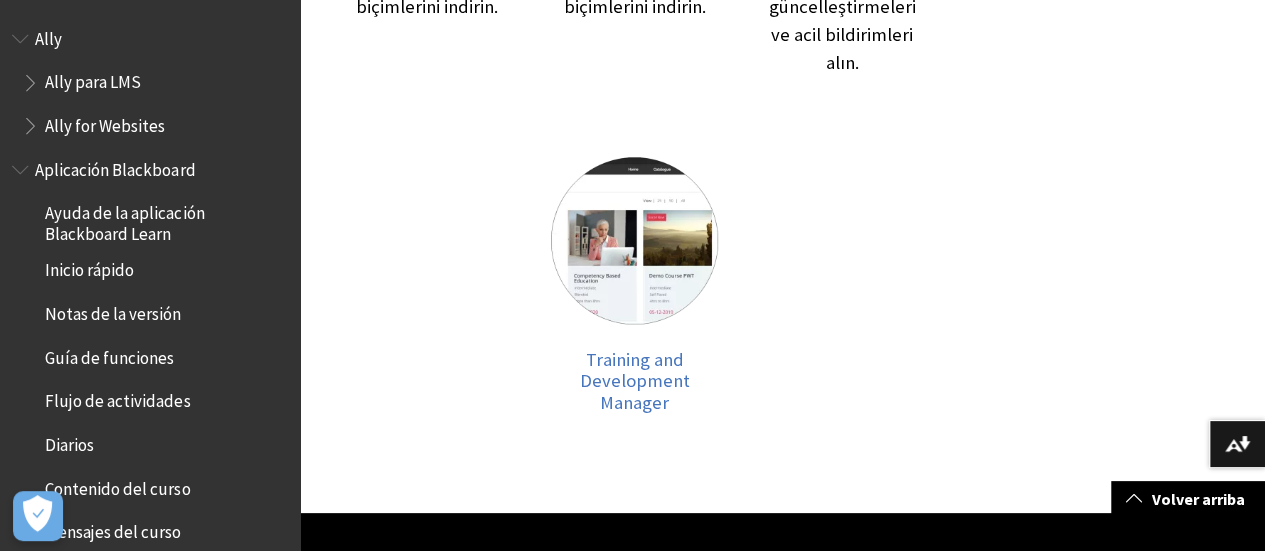 click on "SafeAssign" at bounding box center [830, 631] 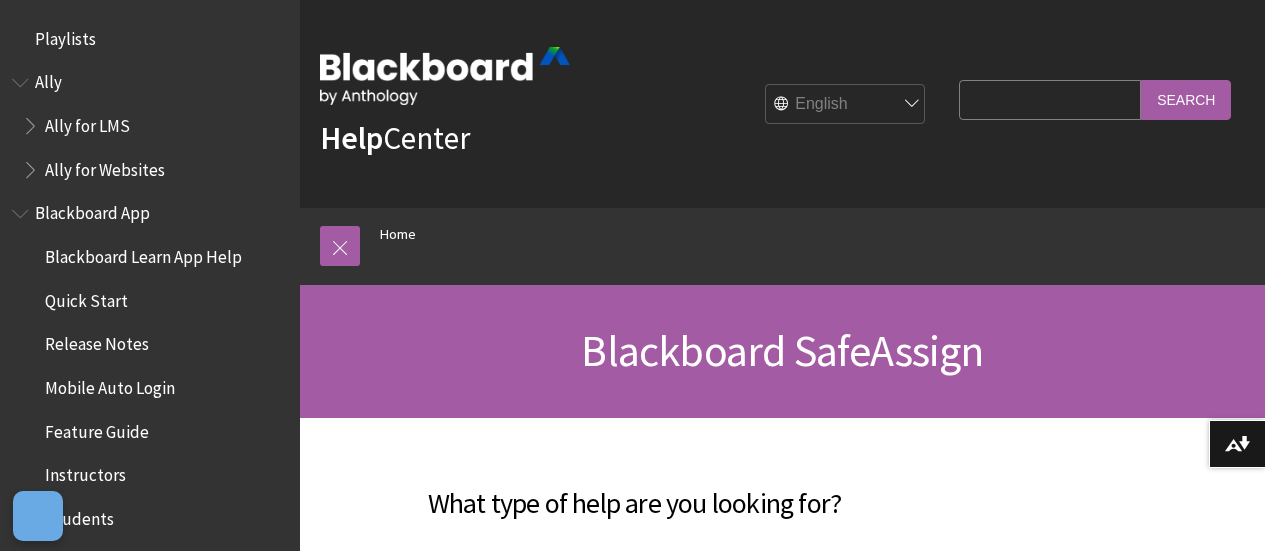 scroll, scrollTop: 0, scrollLeft: 0, axis: both 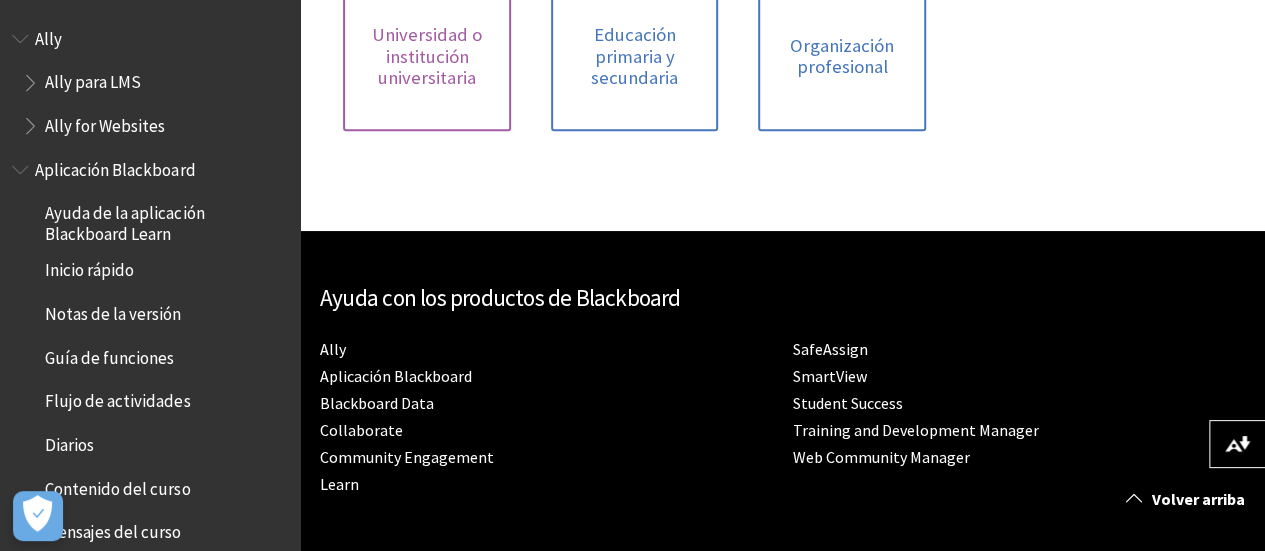 click on "Universidad o institución universitaria" at bounding box center [427, 56] 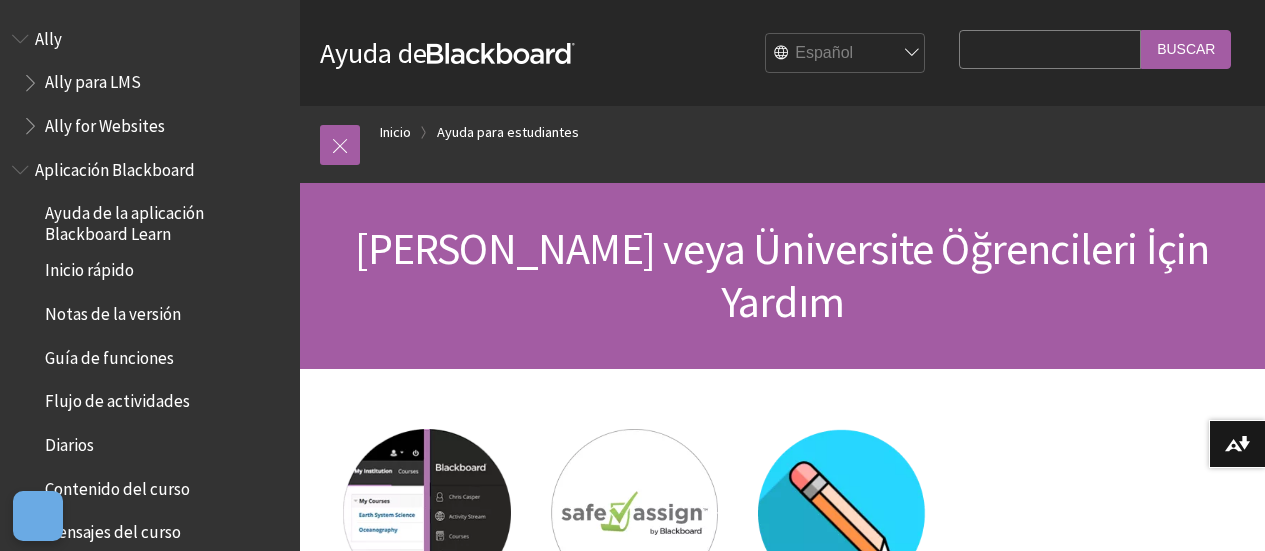 scroll, scrollTop: 0, scrollLeft: 0, axis: both 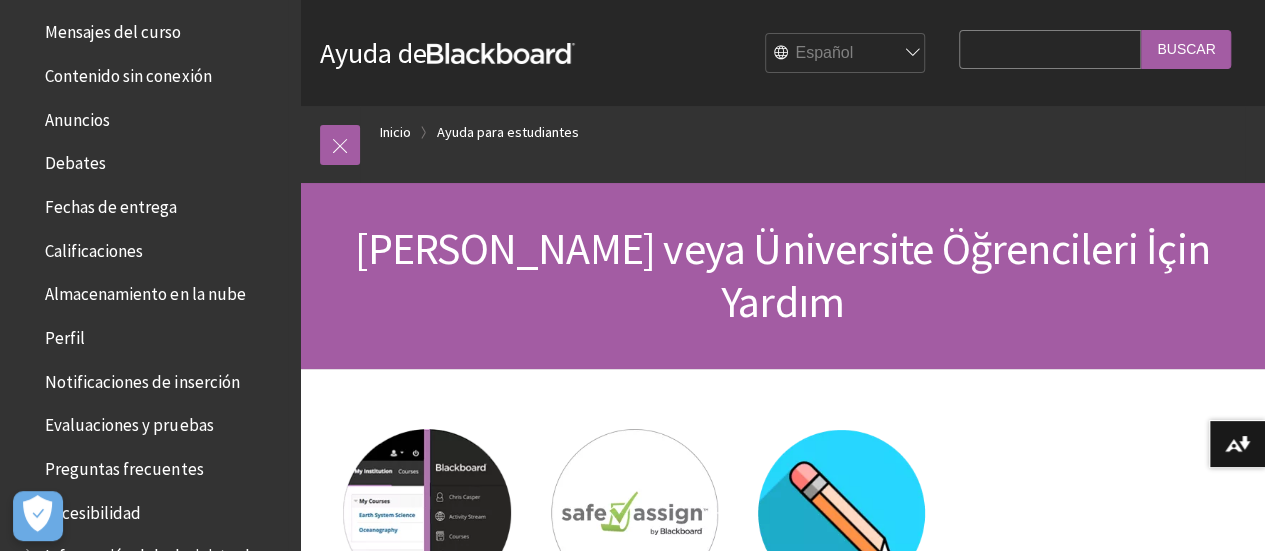 click on "Almacenamiento en la nube" at bounding box center [145, 291] 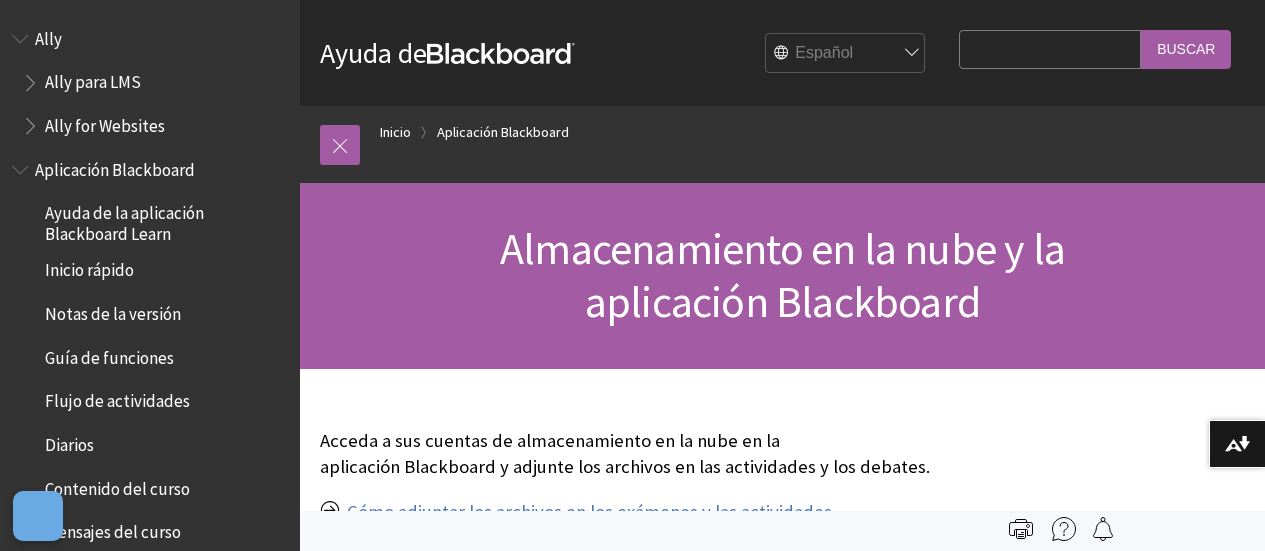 scroll, scrollTop: 0, scrollLeft: 0, axis: both 